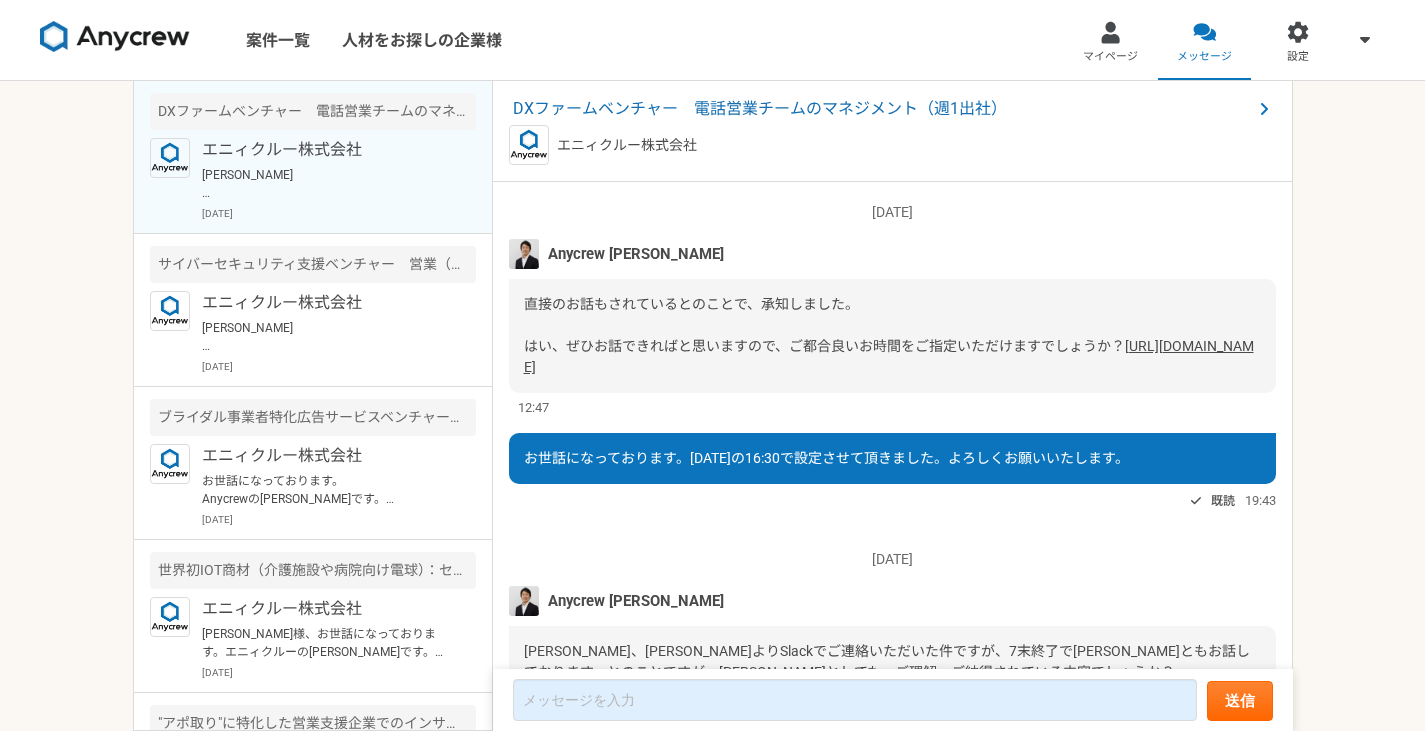 scroll, scrollTop: 0, scrollLeft: 0, axis: both 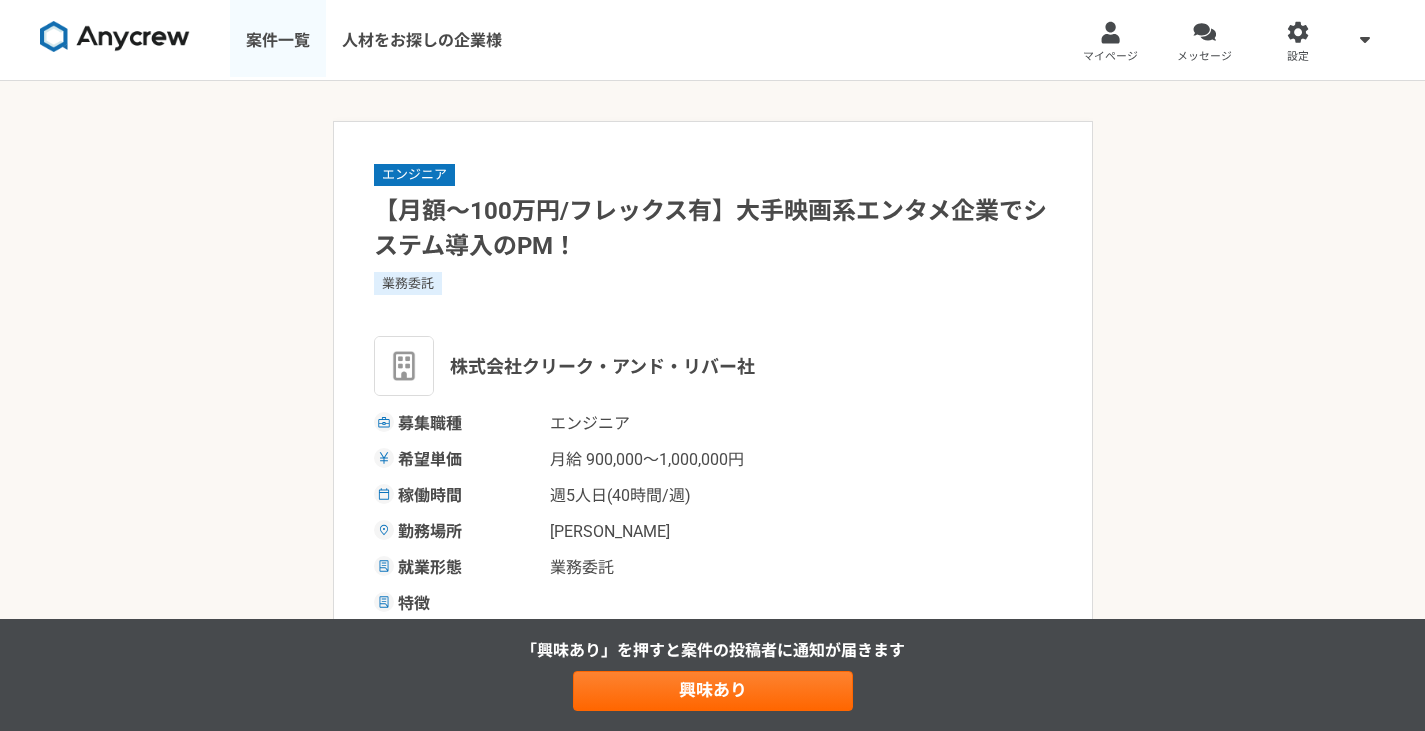 click on "案件一覧" at bounding box center (278, 40) 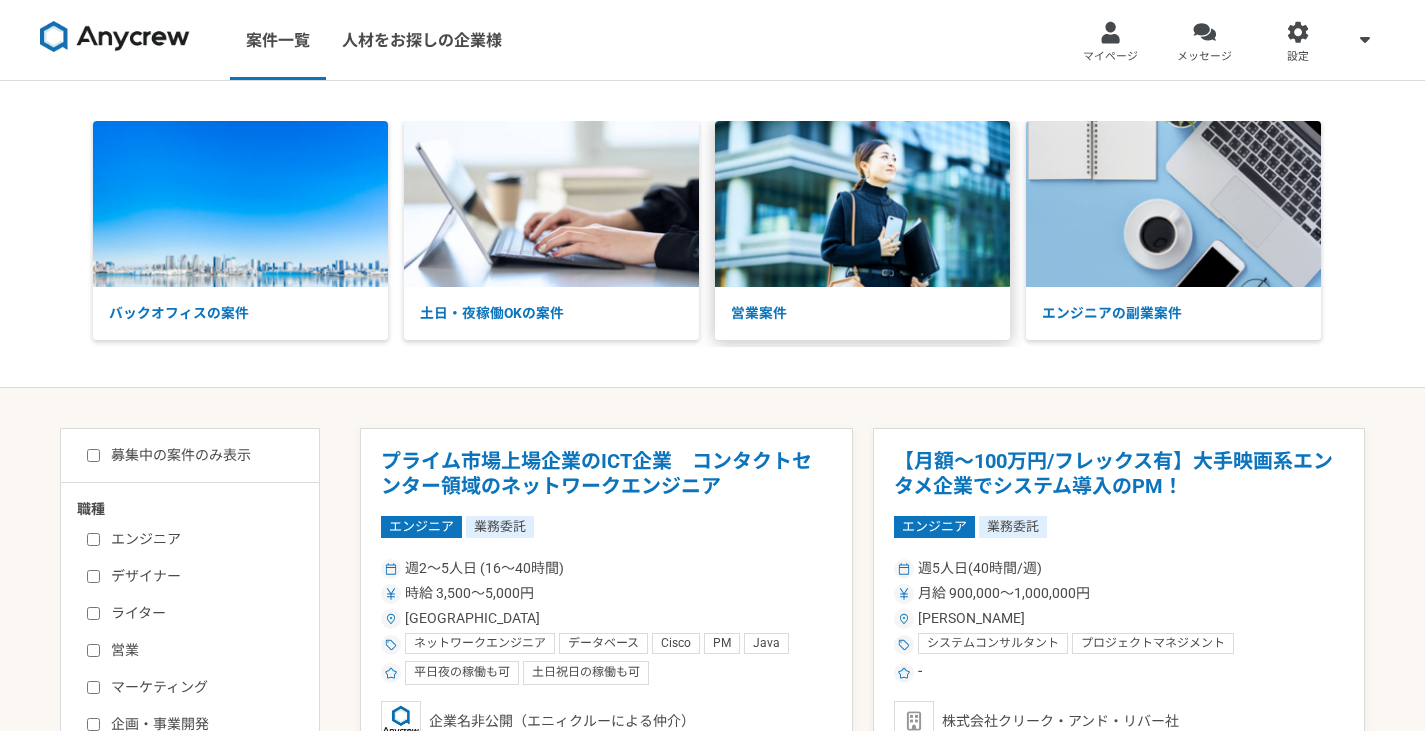 click on "営業案件" at bounding box center (862, 313) 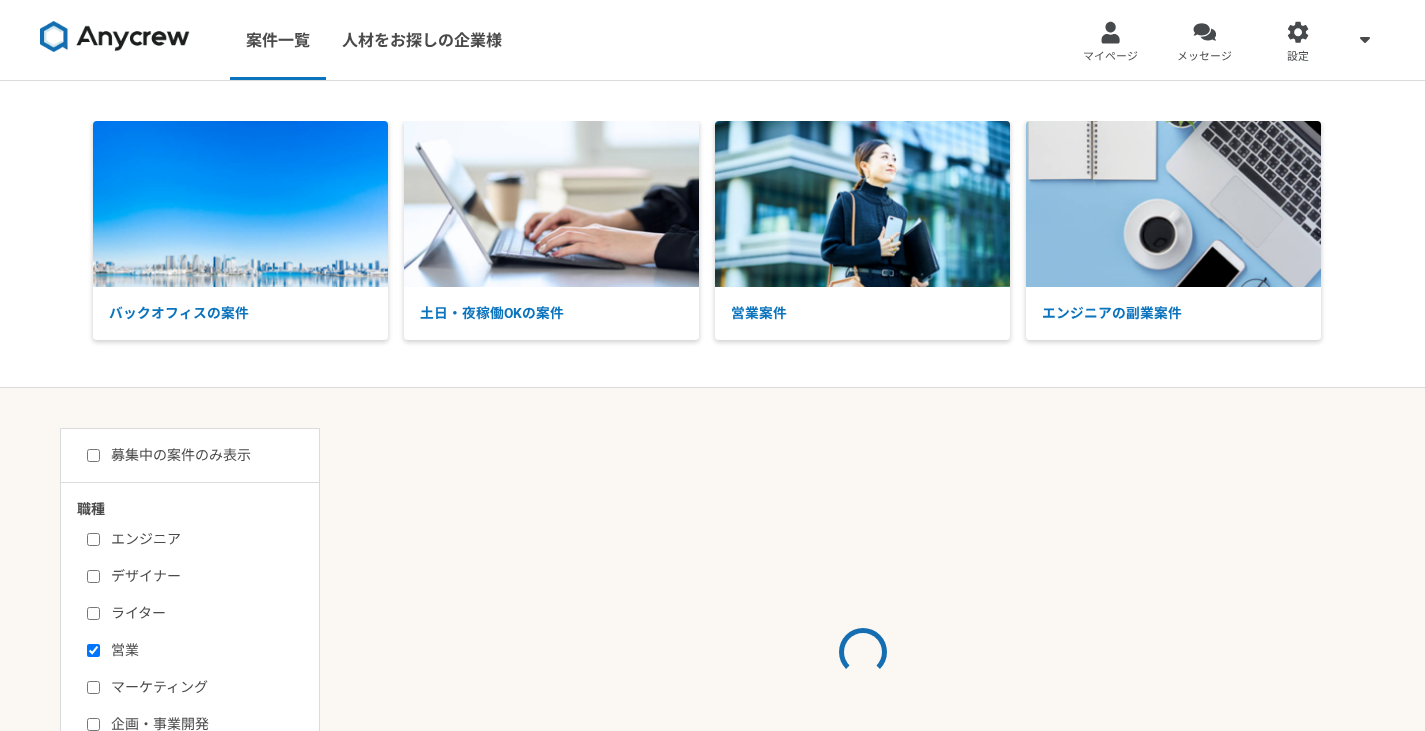 scroll, scrollTop: 0, scrollLeft: 0, axis: both 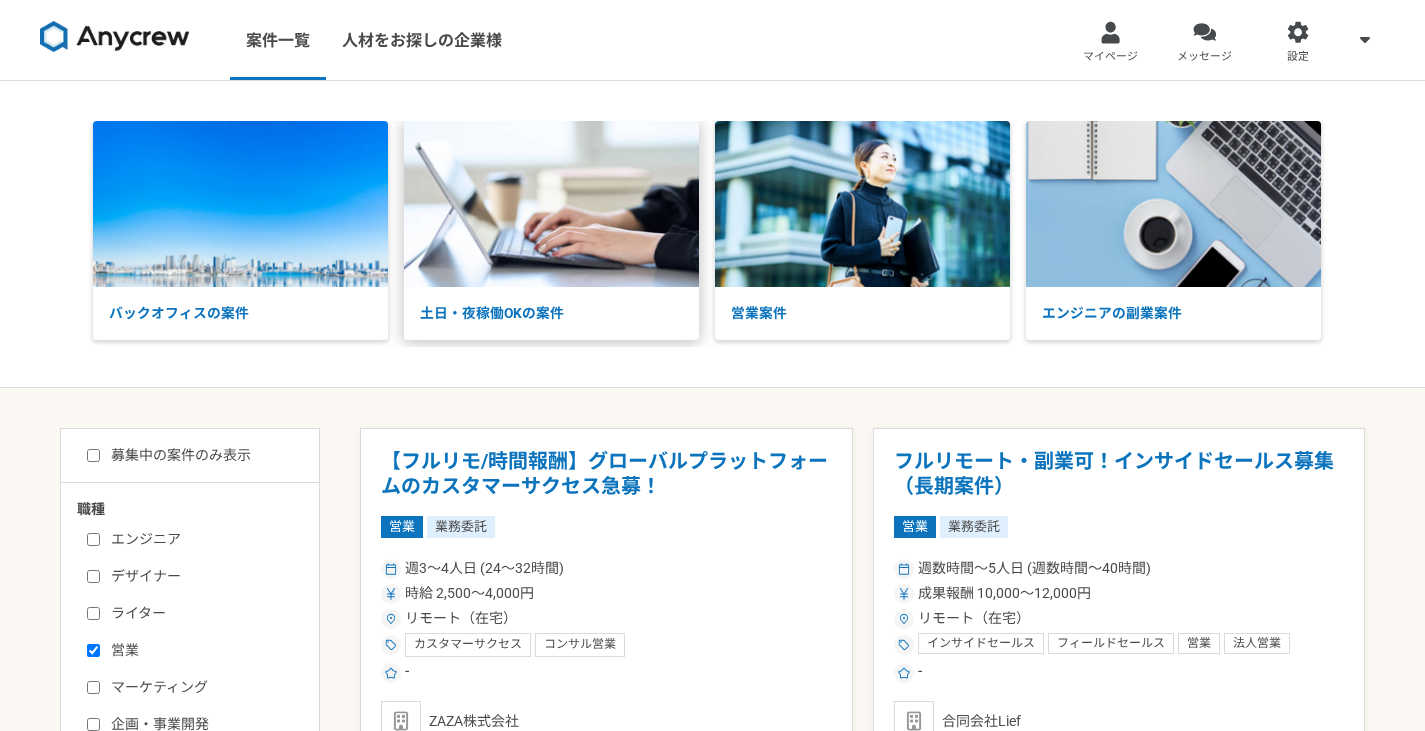 click on "土日・夜稼働OKの案件" at bounding box center [551, 313] 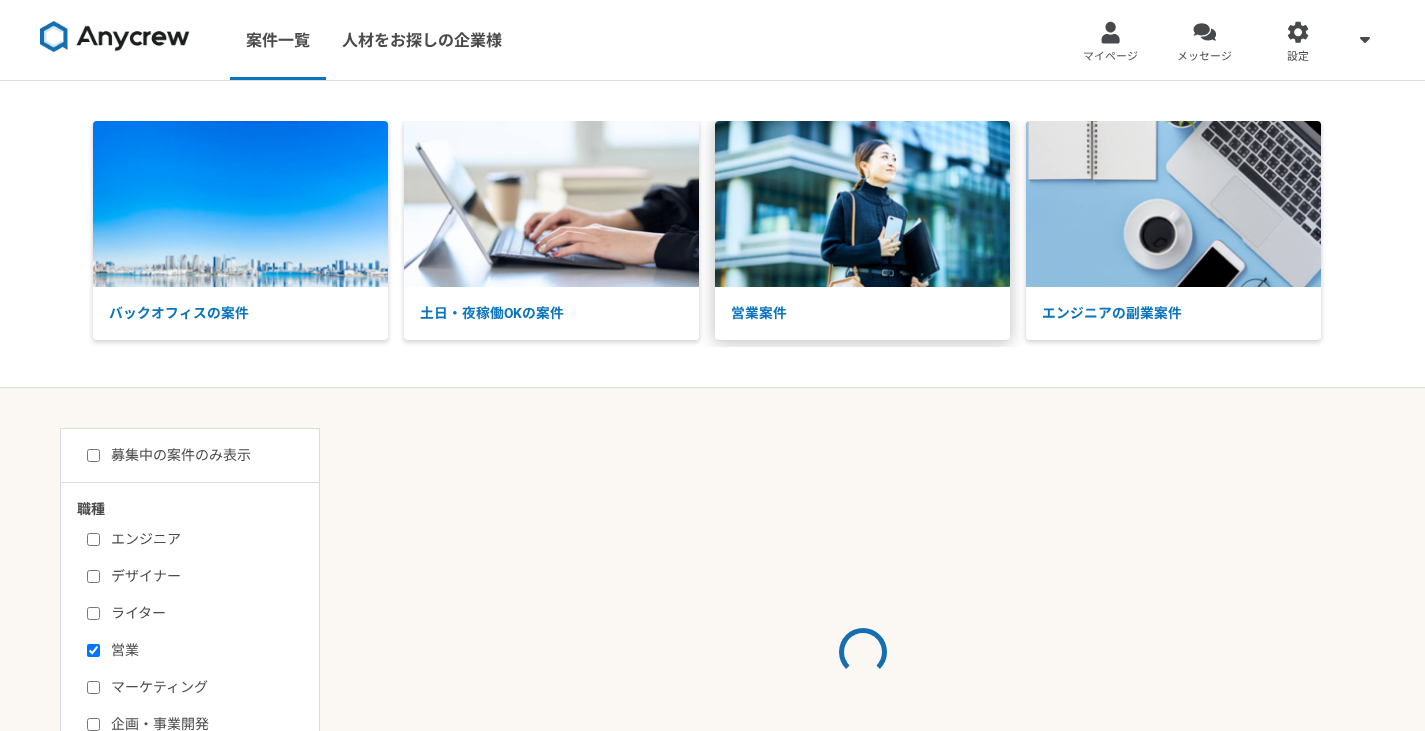 scroll, scrollTop: 0, scrollLeft: 0, axis: both 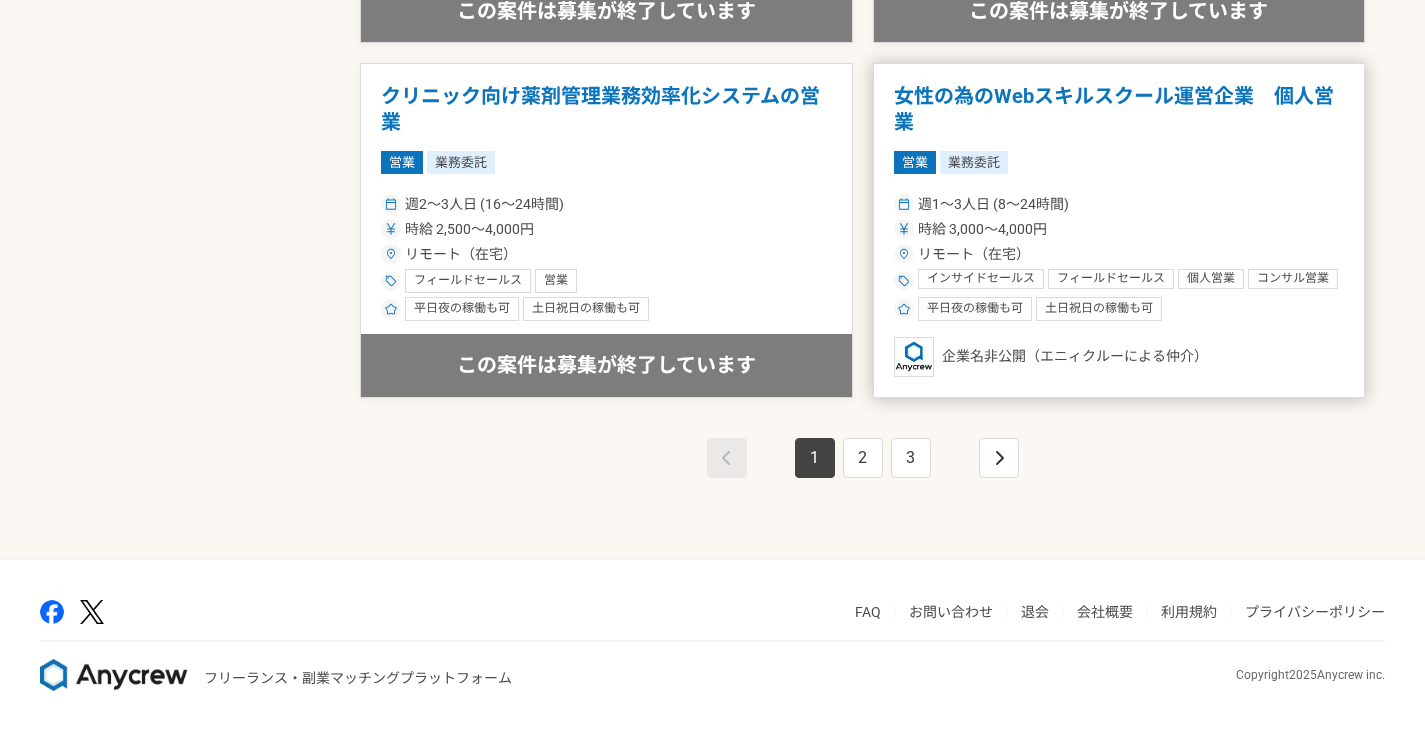 click on "土日祝日の稼働も可" at bounding box center (1099, 309) 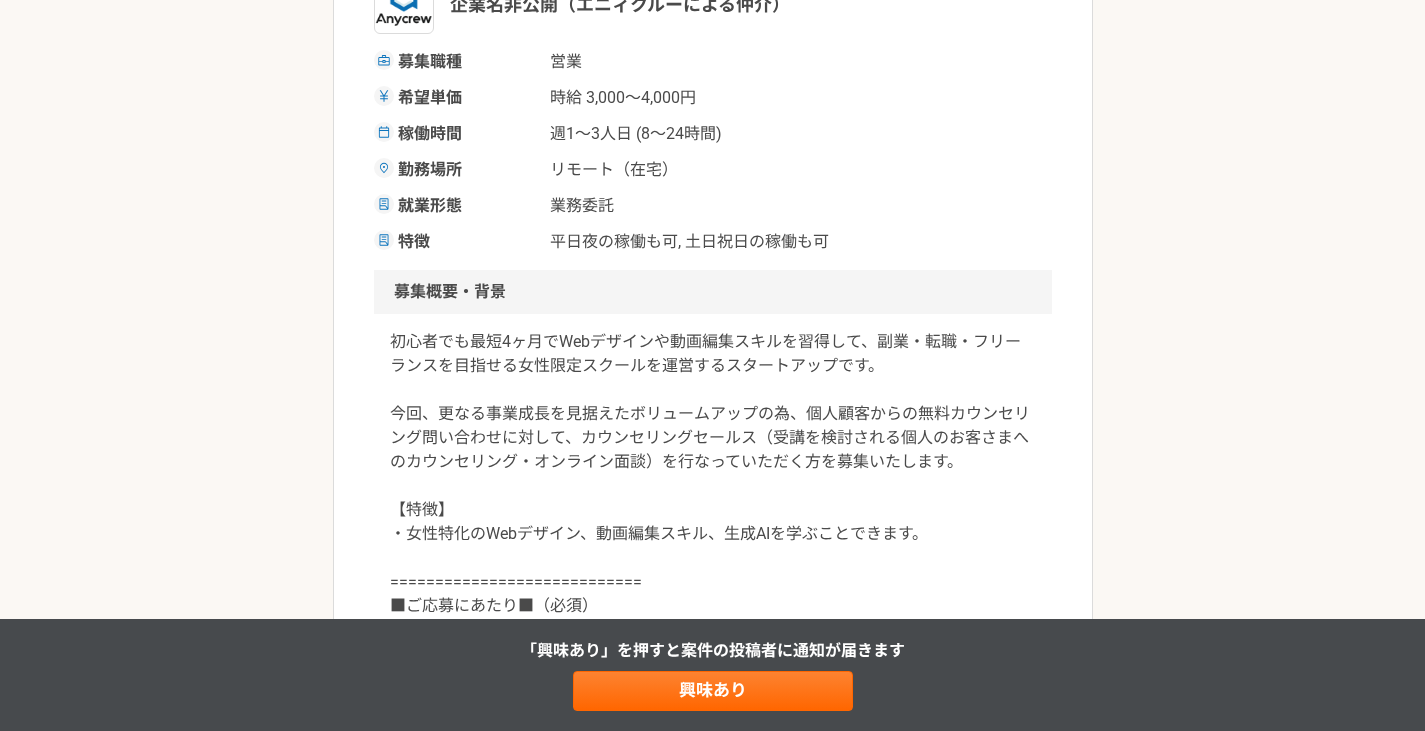 scroll, scrollTop: 500, scrollLeft: 0, axis: vertical 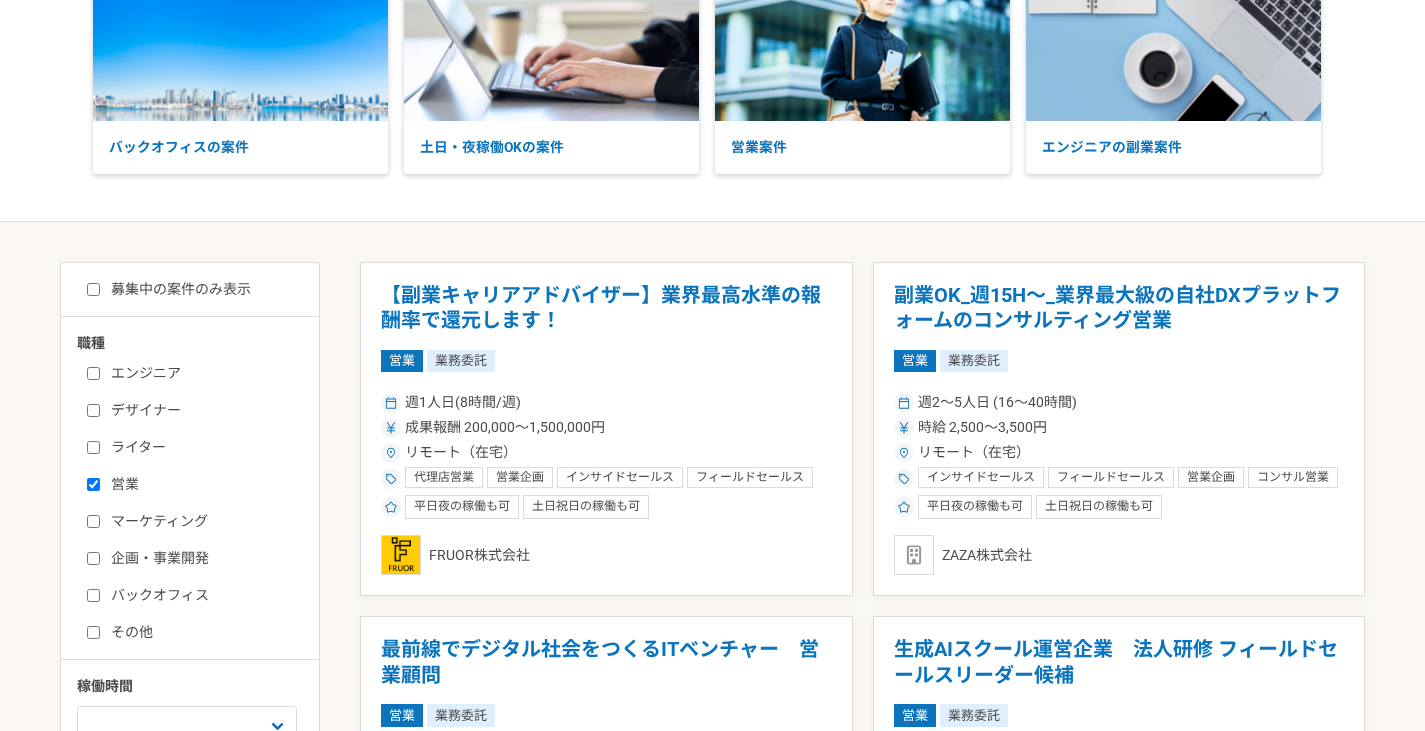 click on "募集中の案件のみ表示" at bounding box center (169, 289) 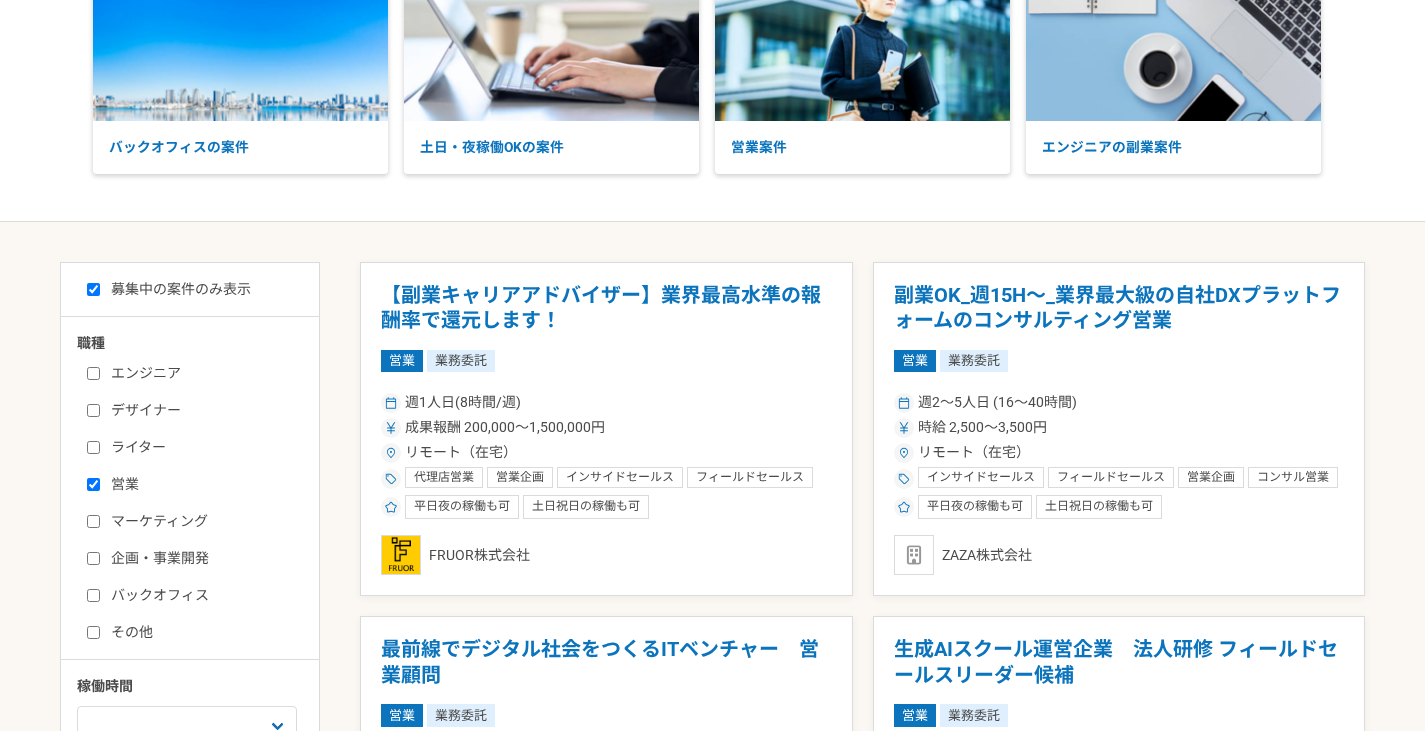 checkbox on "true" 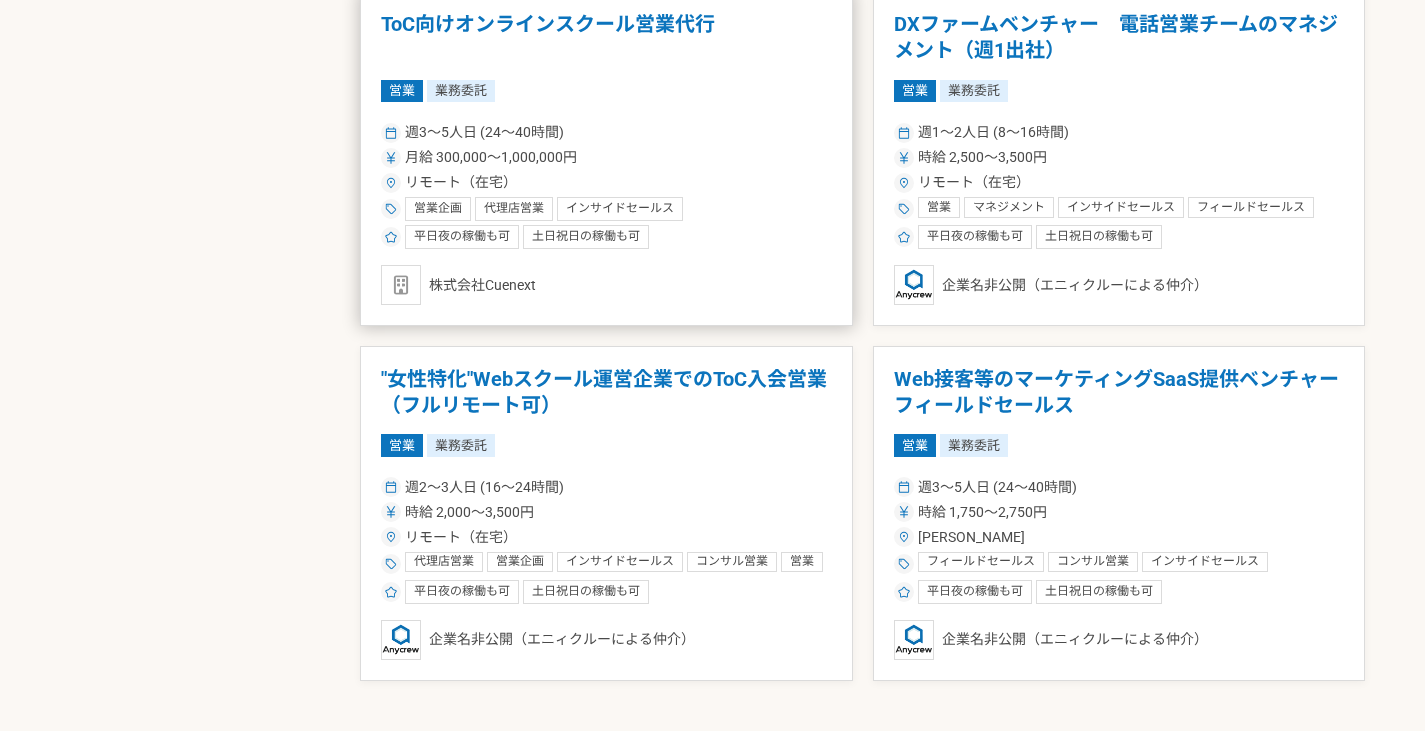 scroll, scrollTop: 1743, scrollLeft: 0, axis: vertical 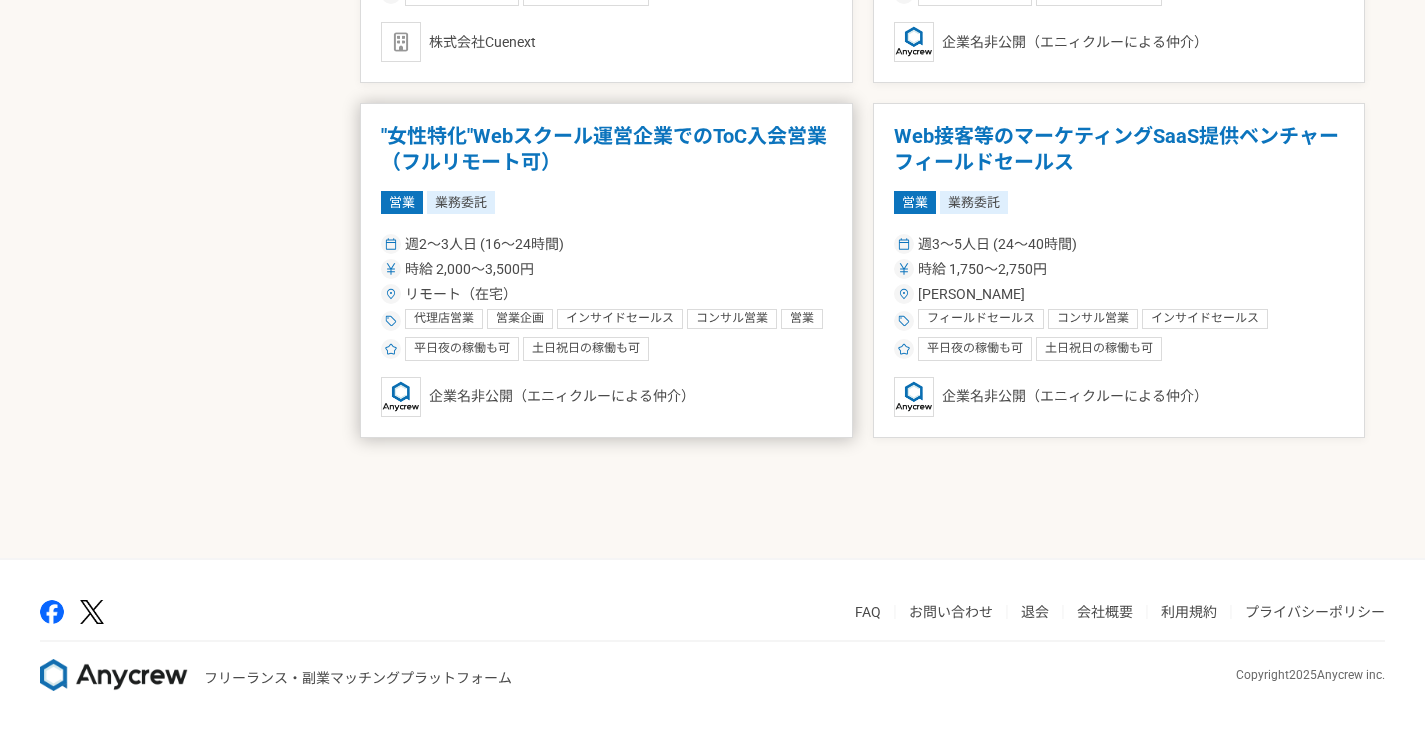 click on "営業 業務委託" at bounding box center (606, 202) 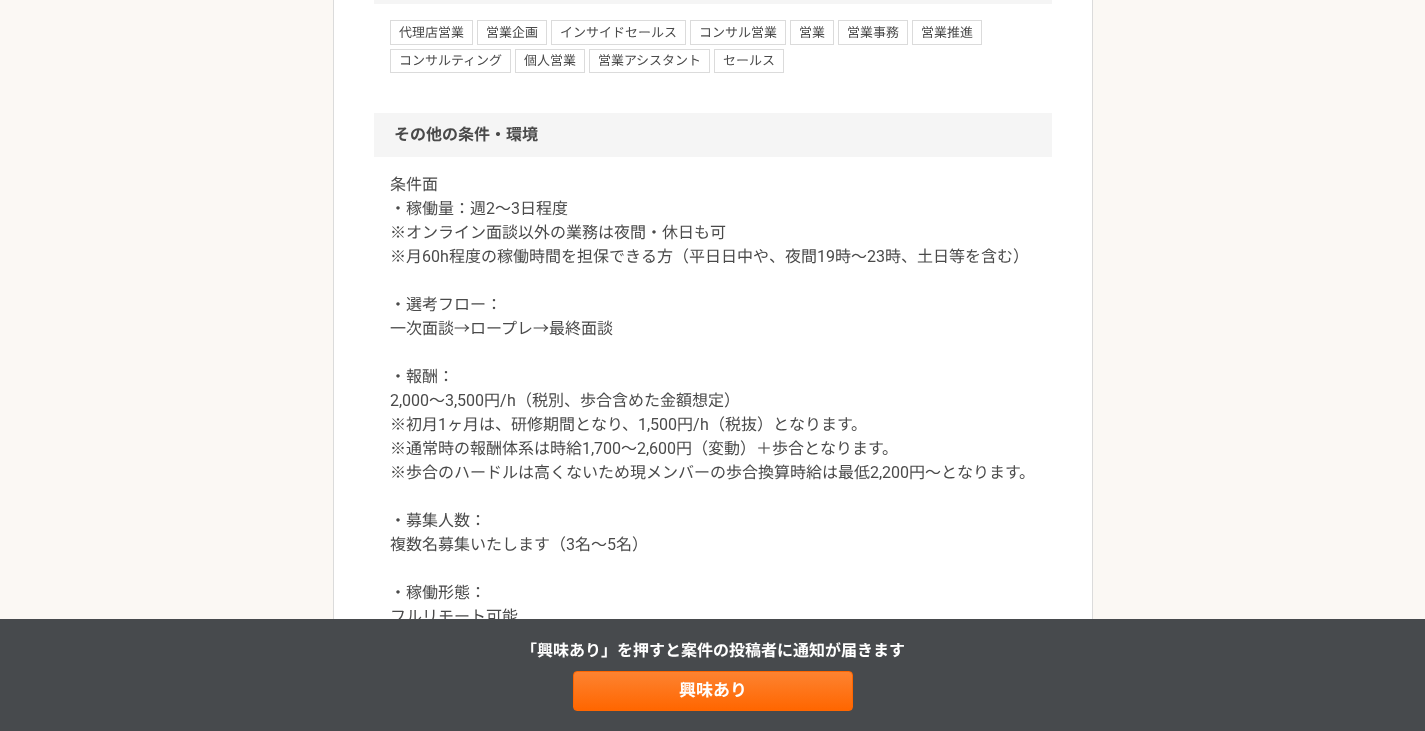 scroll, scrollTop: 2000, scrollLeft: 0, axis: vertical 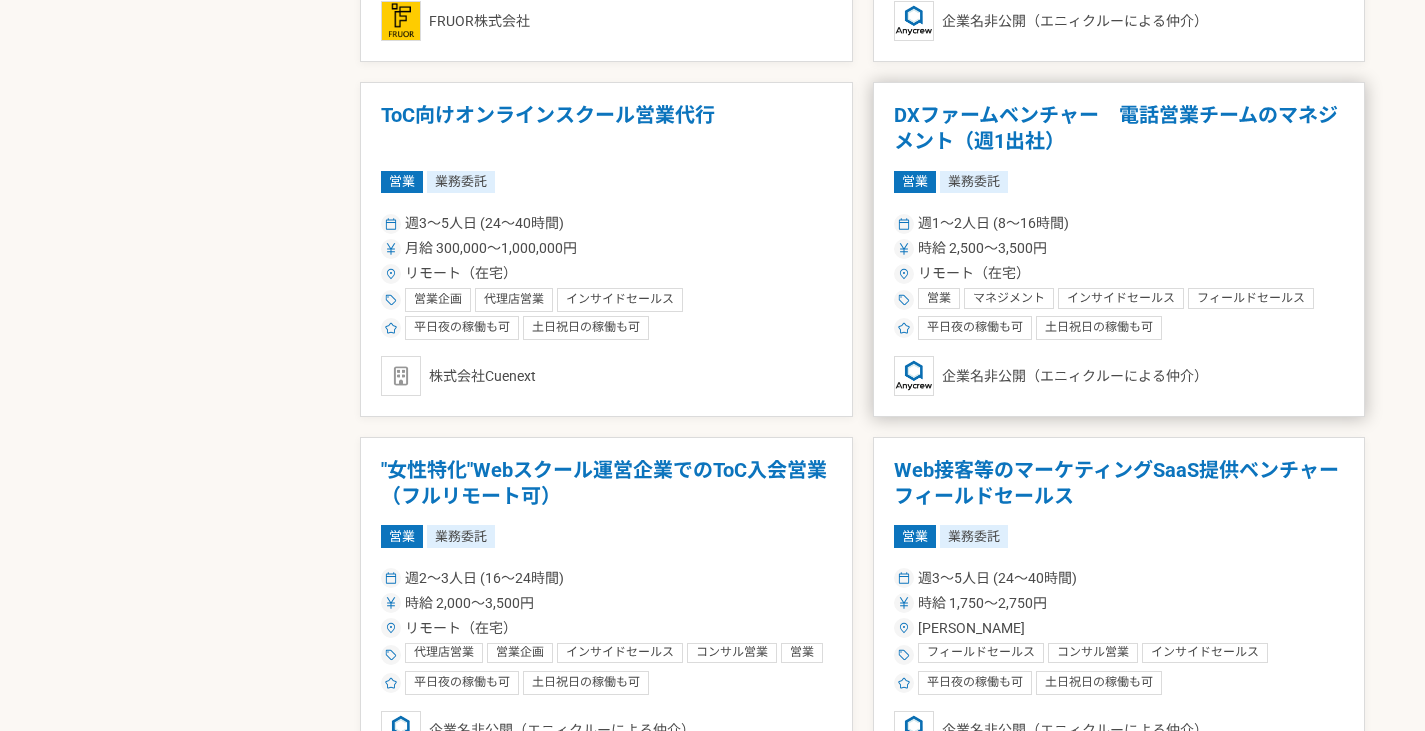 click on "DXファームベンチャー　電話営業チームのマネジメント（週1出社） 営業 業務委託 週1〜2人日 (8〜16時間) 時給 2,500〜3,500円 リモート（在宅） 営業 マネジメント インサイドセールス フィールドセールス 代理店営業 営業企画 SFA Salesforce CRM 営業戦略 平日夜の稼働も可 土日祝日の稼働も可 企業名非公開（エニィクルーによる仲介）" at bounding box center [1119, 249] 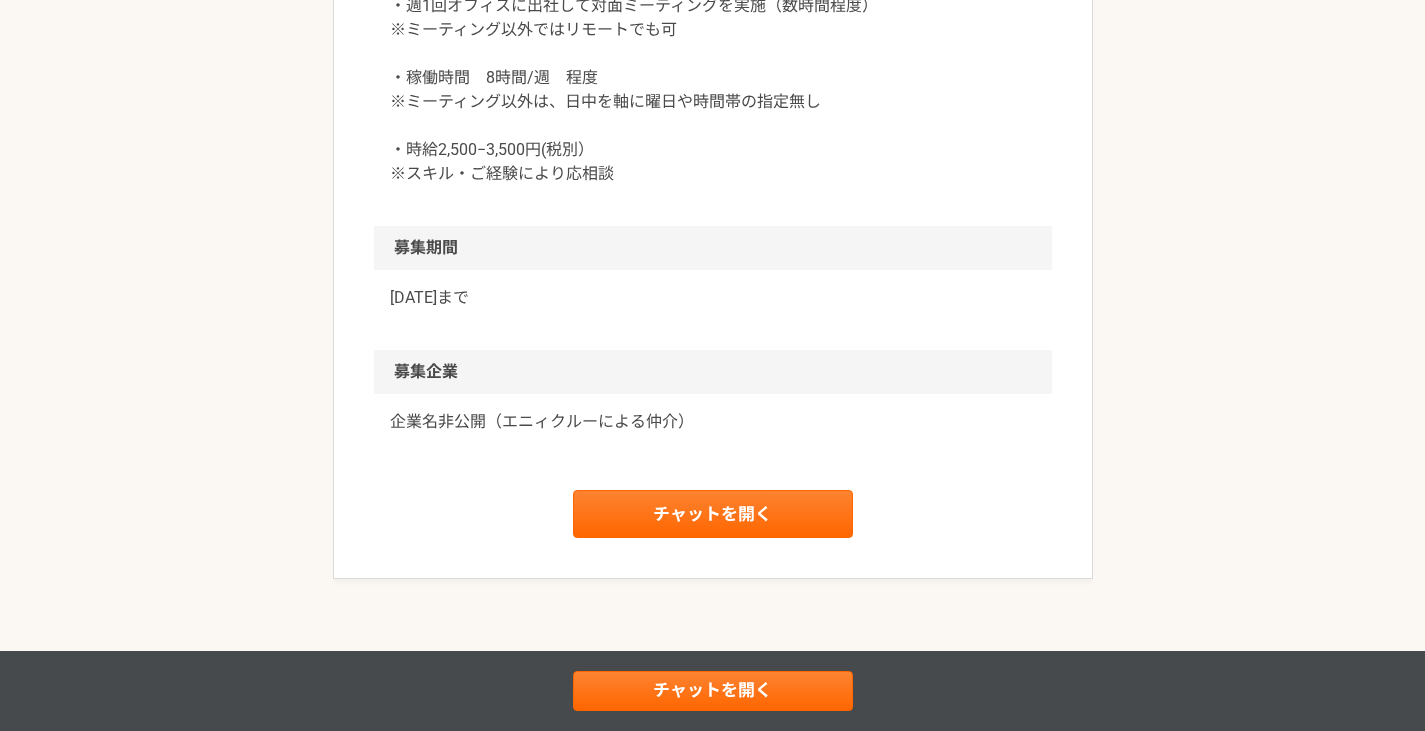 scroll, scrollTop: 2333, scrollLeft: 0, axis: vertical 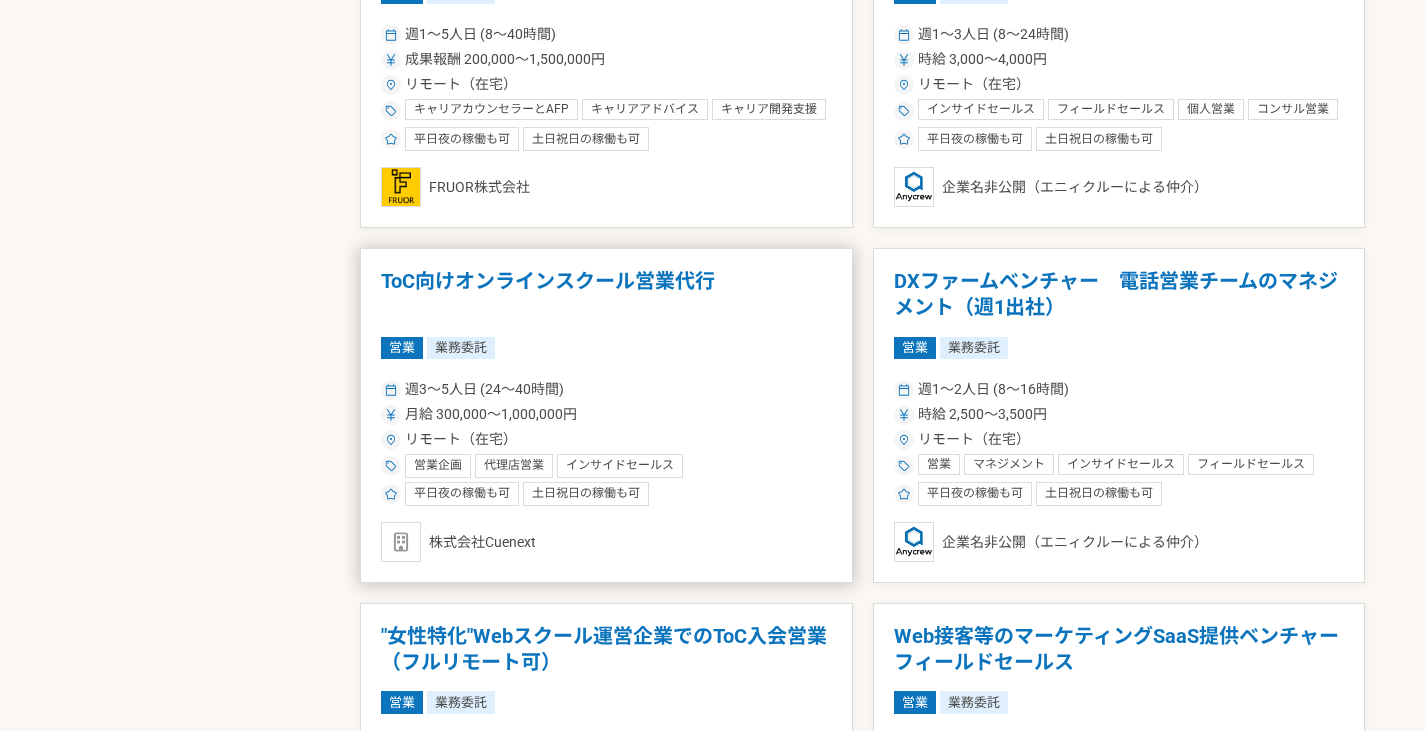 click on "ToC向けオンラインスクール営業代行" at bounding box center [606, 294] 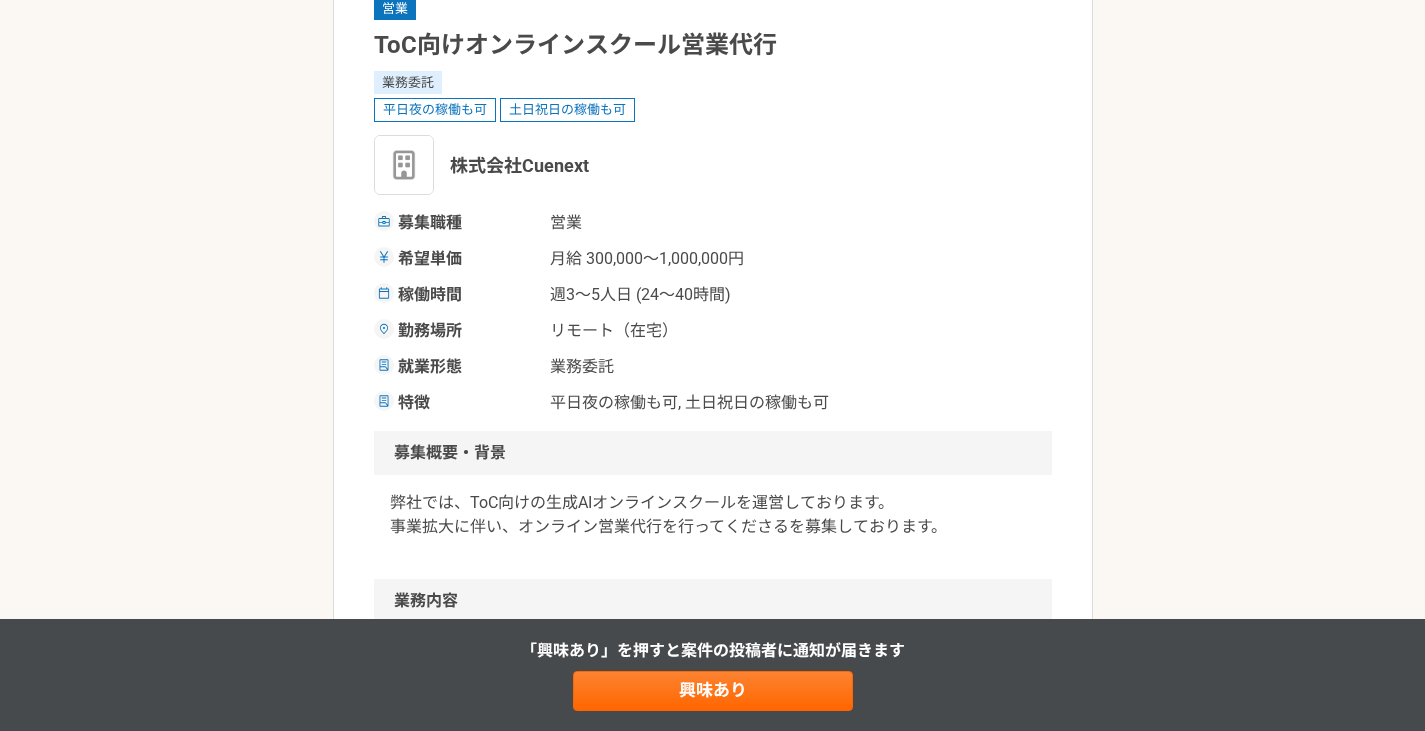 scroll, scrollTop: 500, scrollLeft: 0, axis: vertical 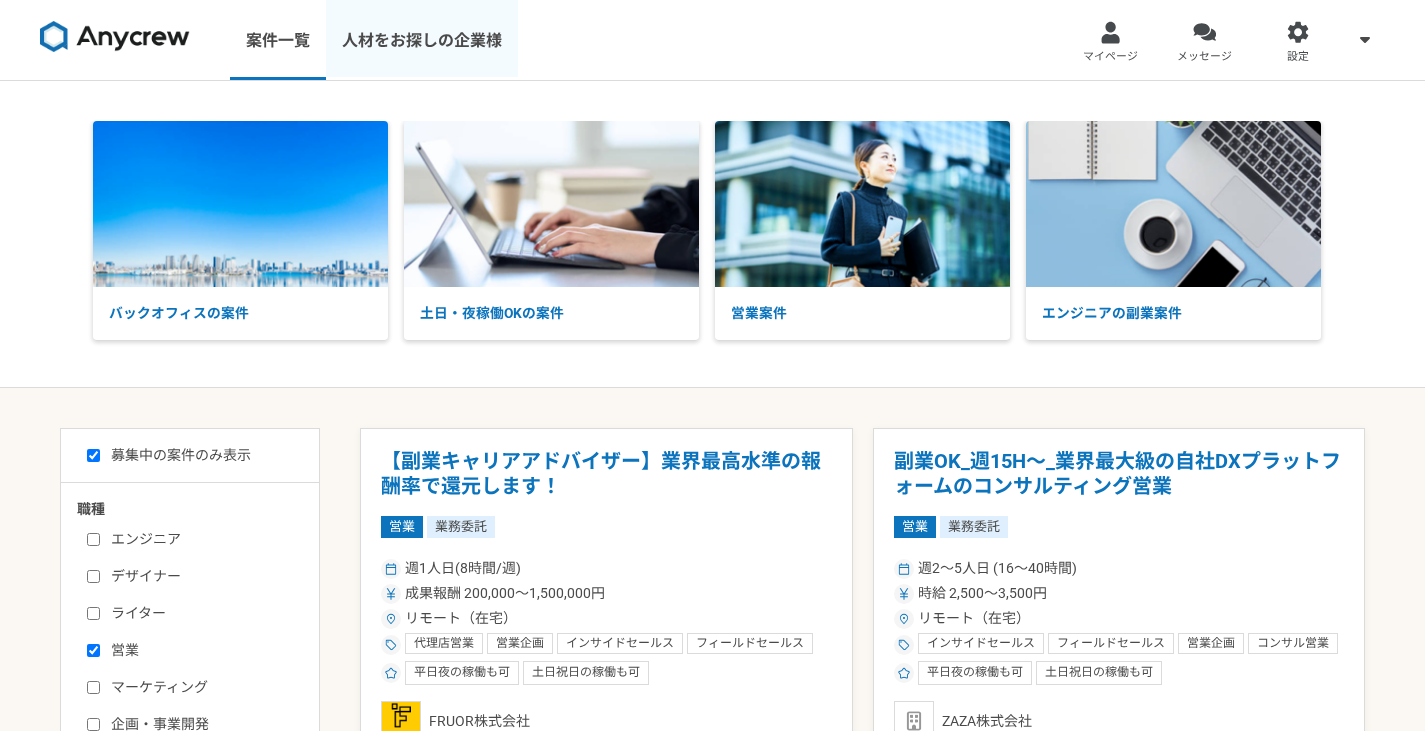 click on "人材をお探しの企業様" at bounding box center [422, 40] 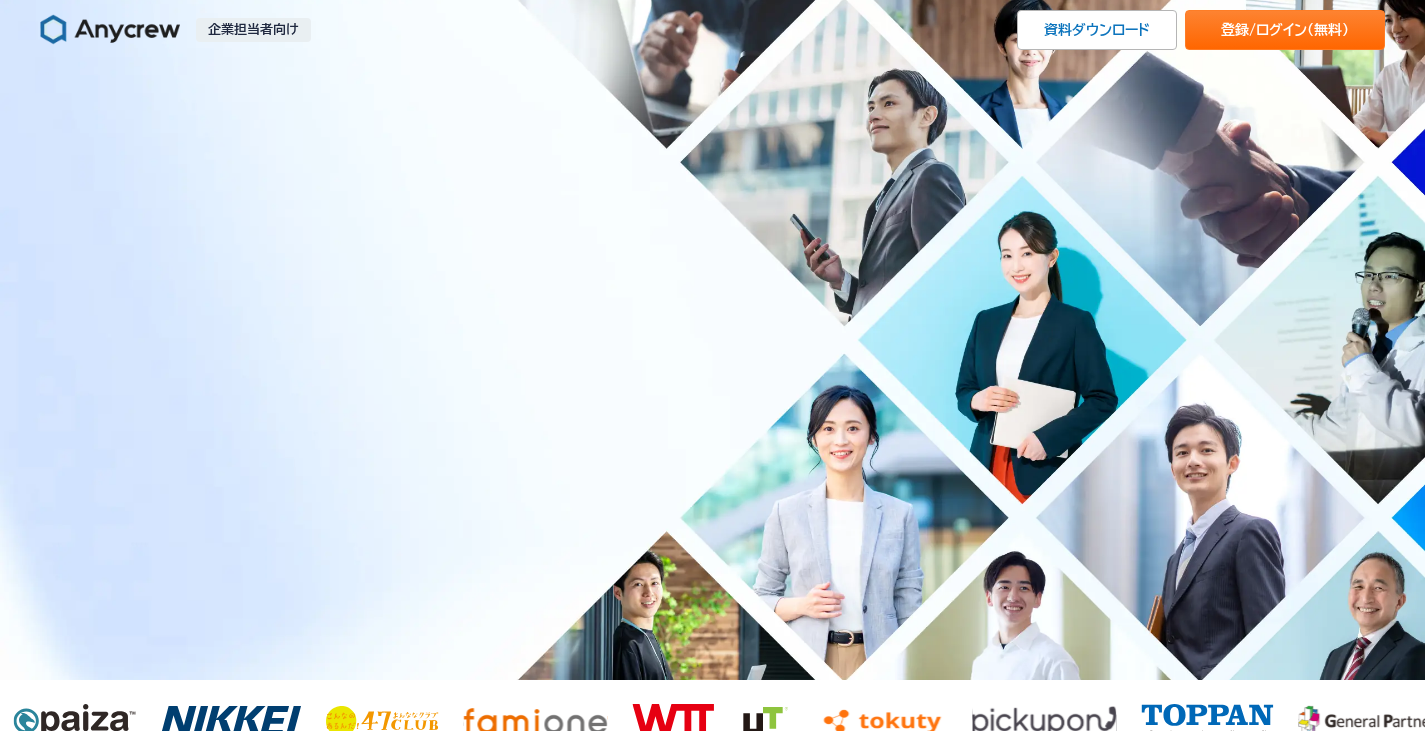 scroll, scrollTop: 0, scrollLeft: 0, axis: both 